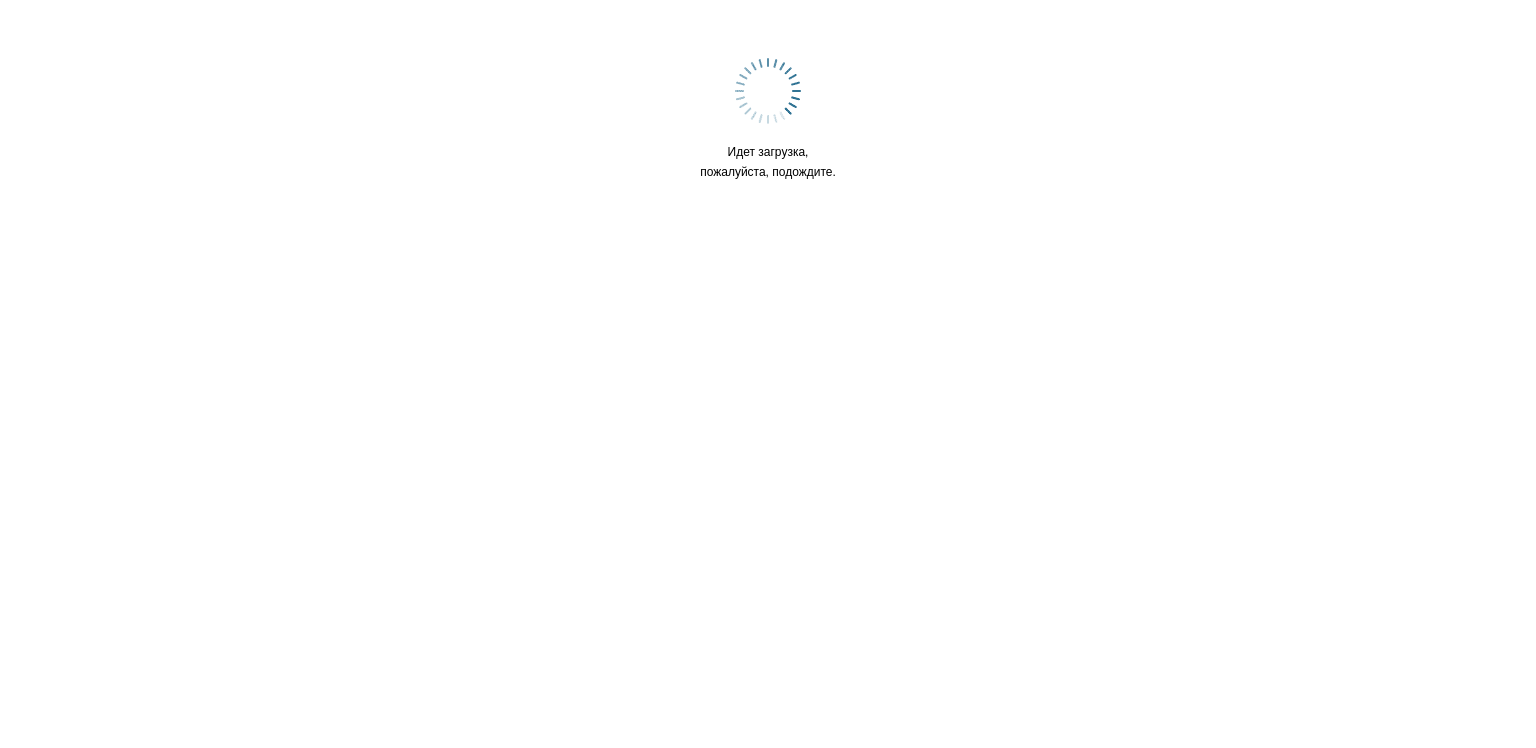 scroll, scrollTop: 0, scrollLeft: 0, axis: both 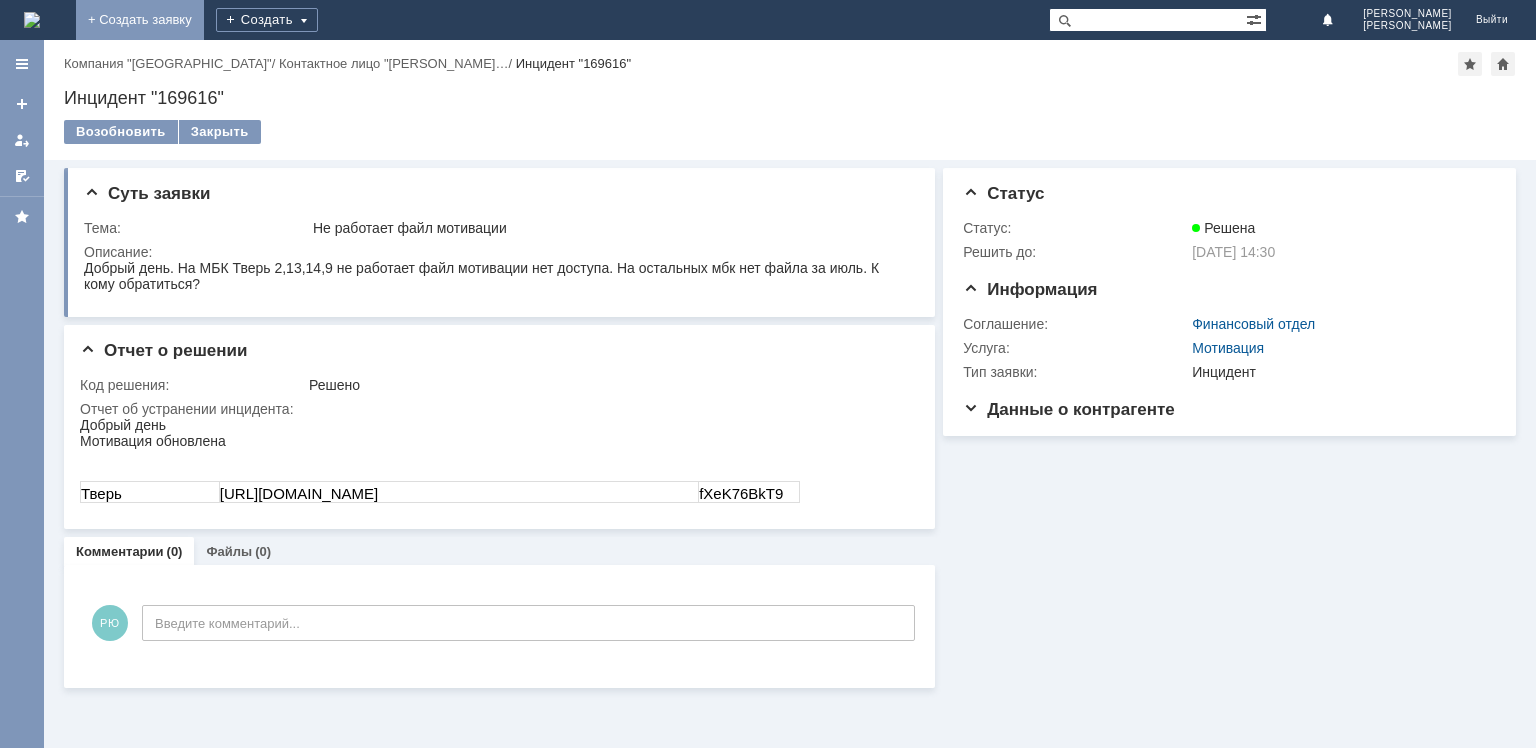 click on "+ Создать заявку" at bounding box center [140, 20] 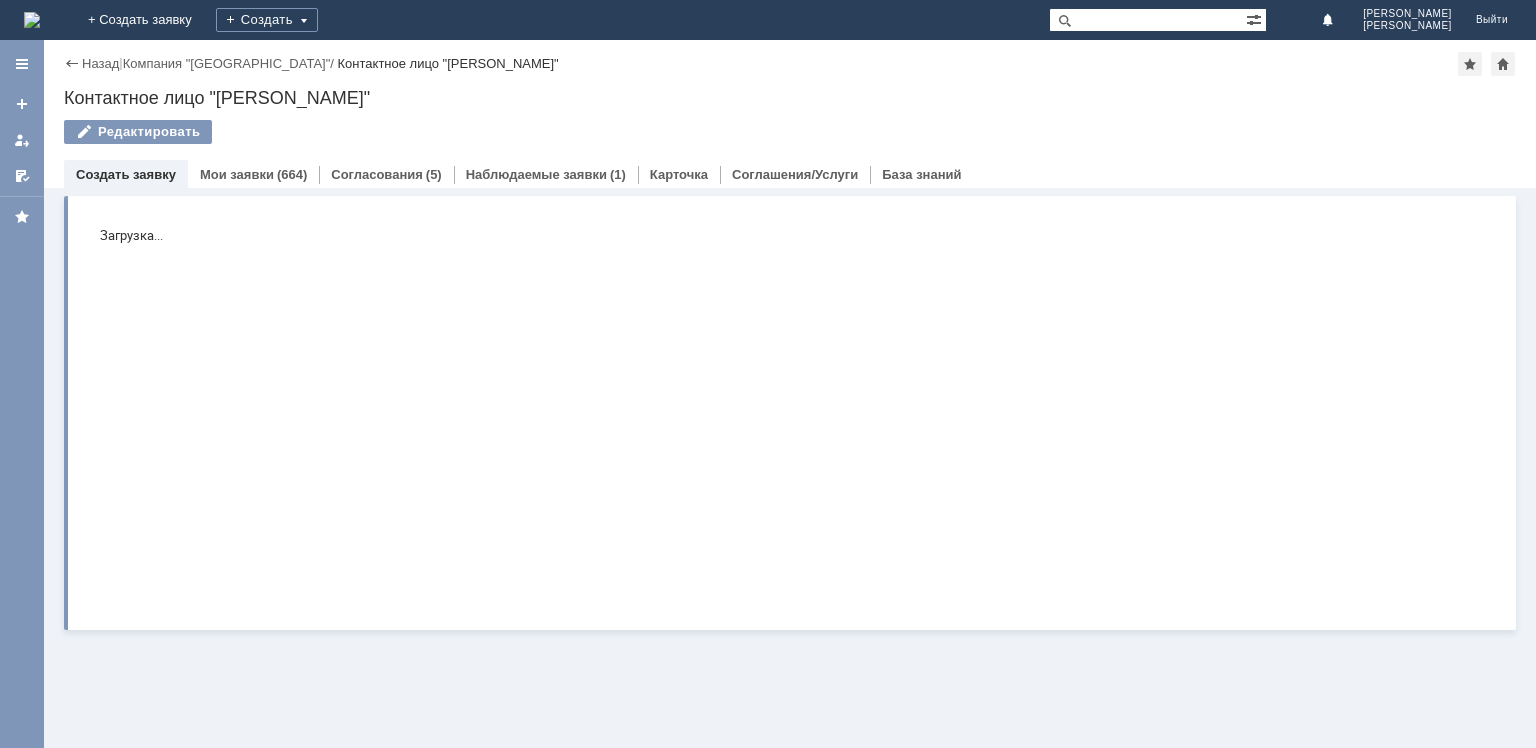scroll, scrollTop: 0, scrollLeft: 0, axis: both 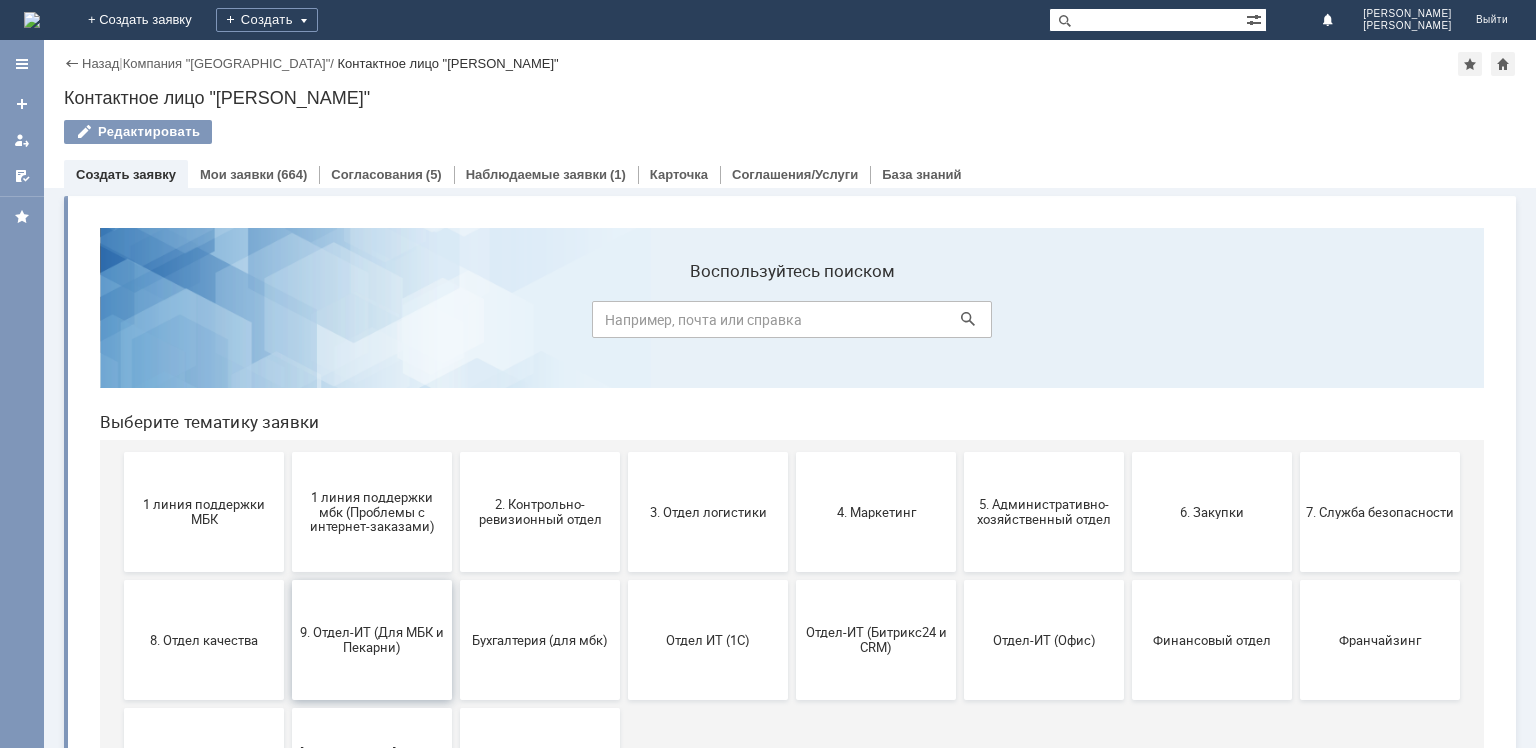 drag, startPoint x: 343, startPoint y: 624, endPoint x: 429, endPoint y: 832, distance: 225.07776 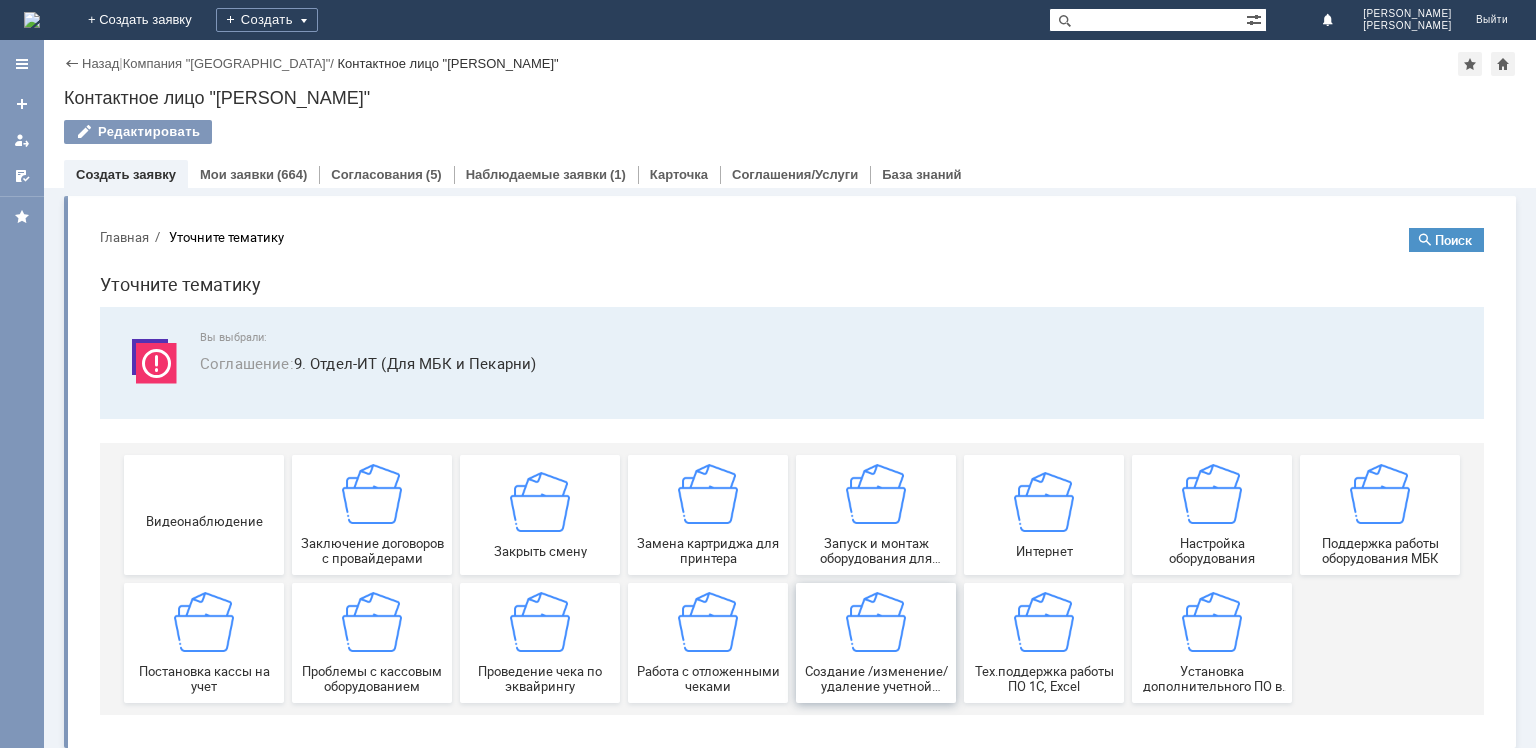 click on "Создание /изменение/удаление учетной записи пользователя МБК" at bounding box center (876, 643) 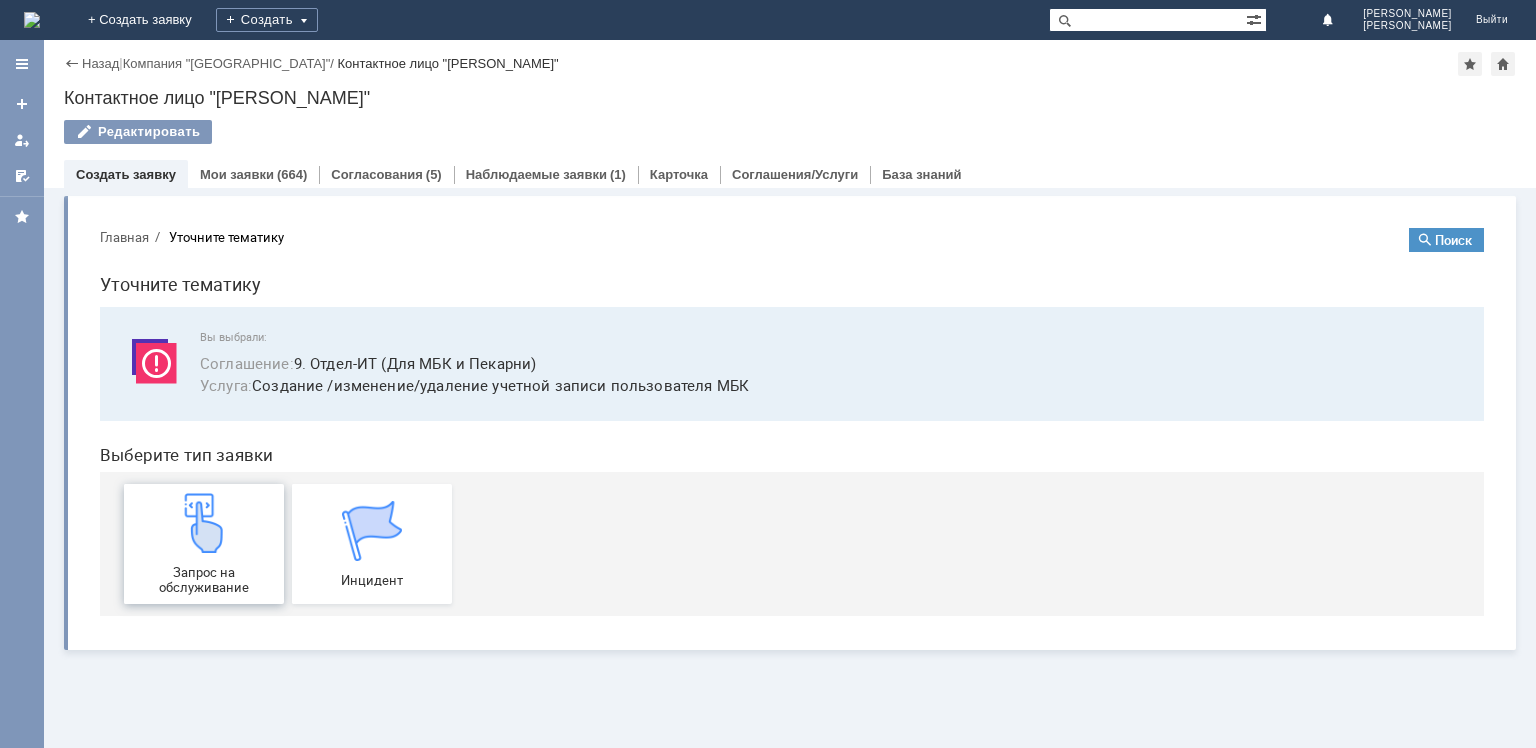 click at bounding box center [204, 523] 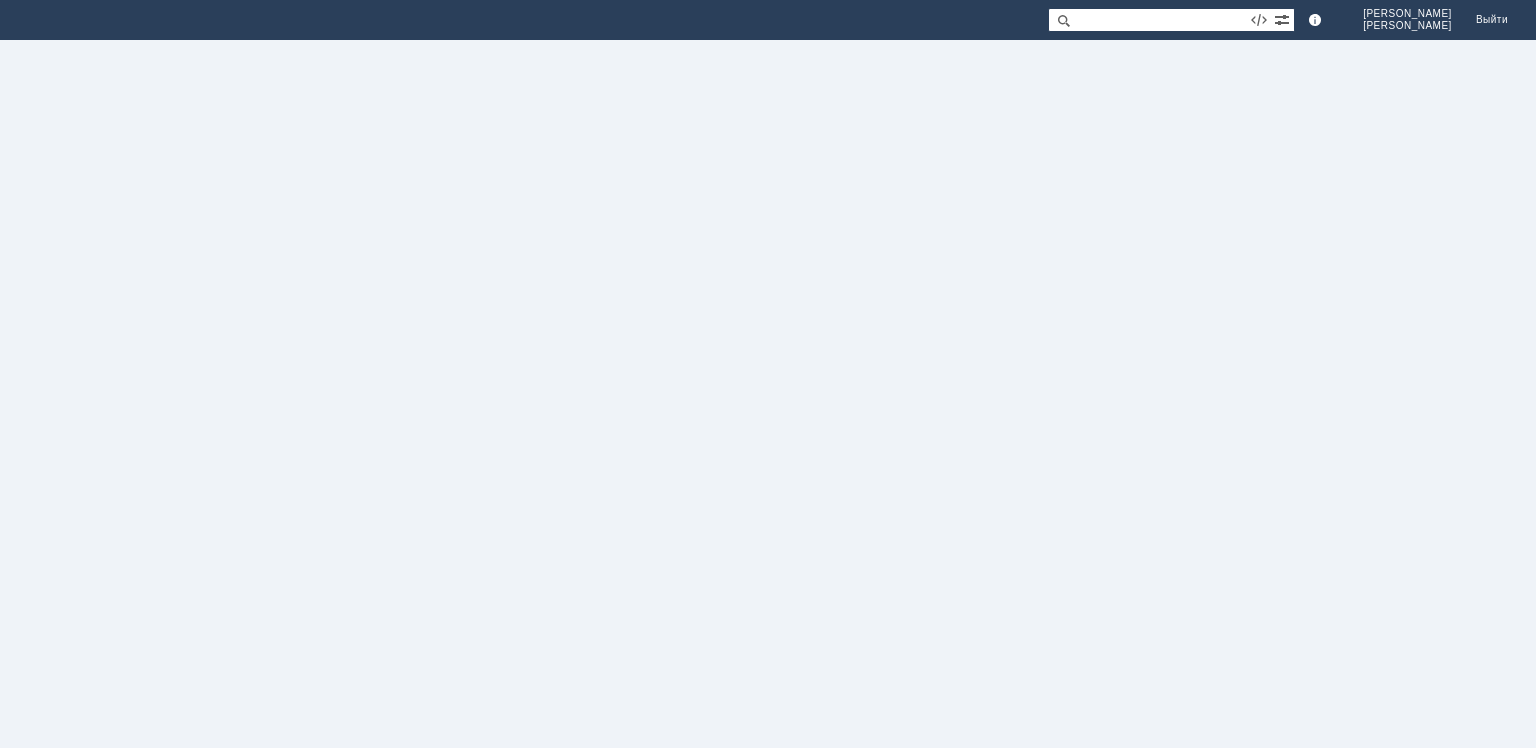 scroll, scrollTop: 0, scrollLeft: 0, axis: both 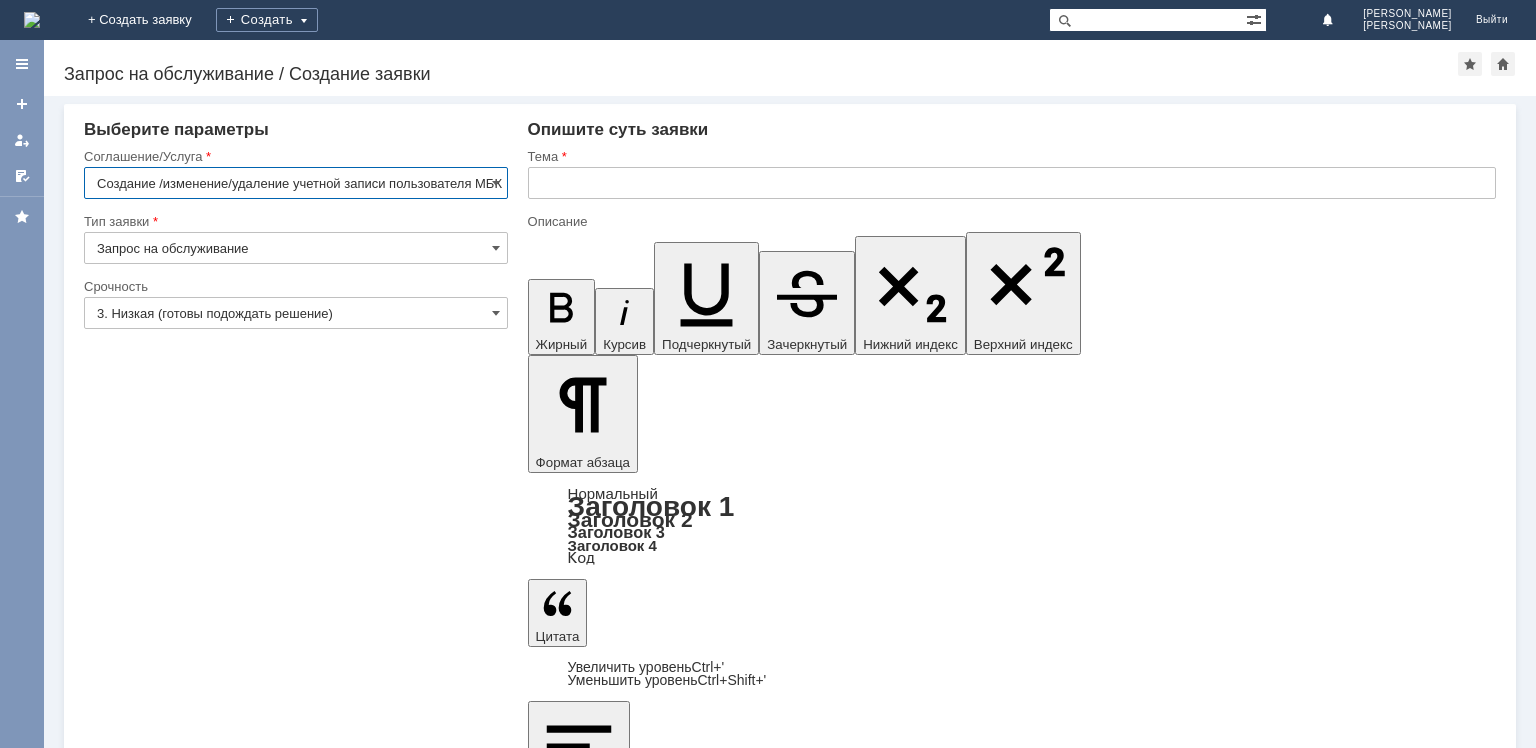 click at bounding box center [1012, 183] 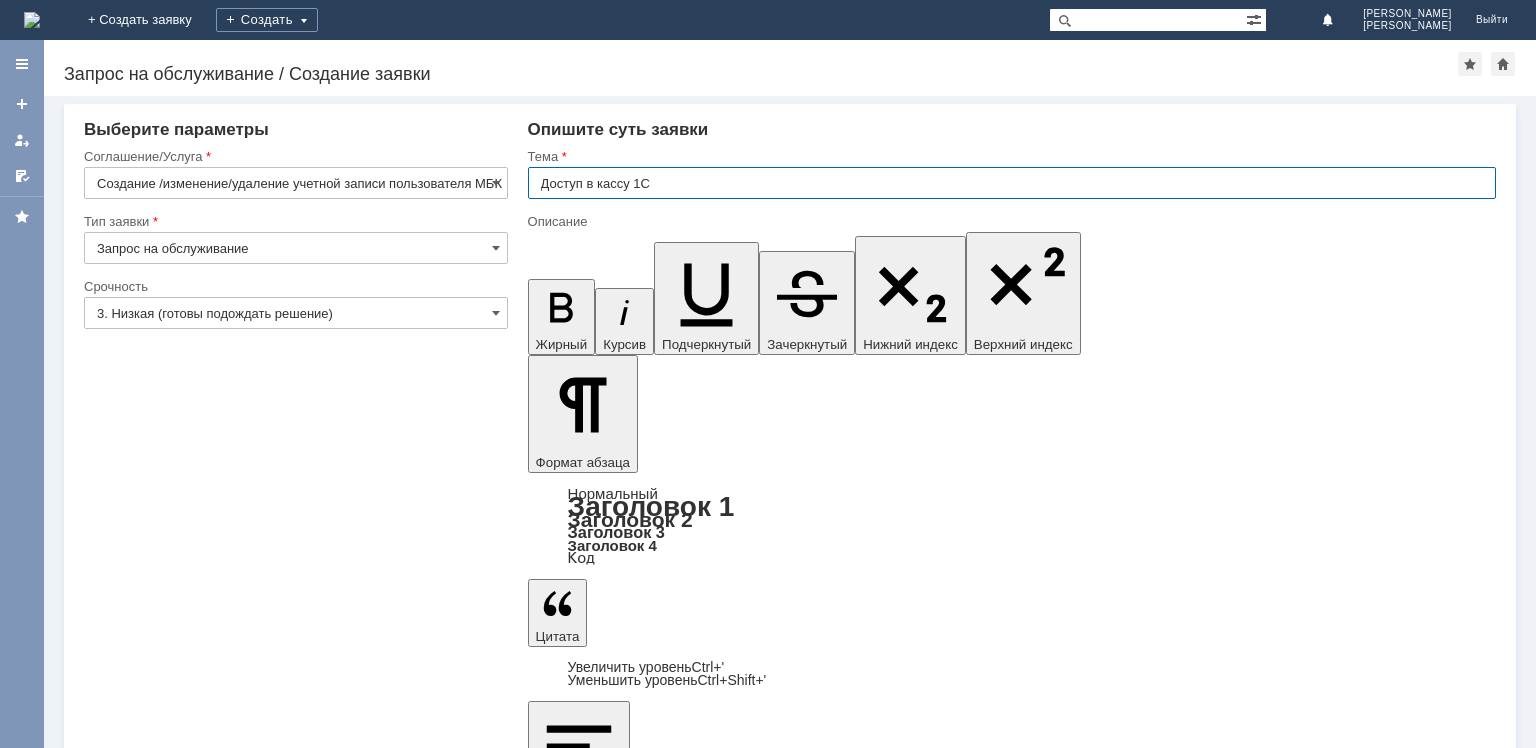 type on "Доступ в кассу 1С" 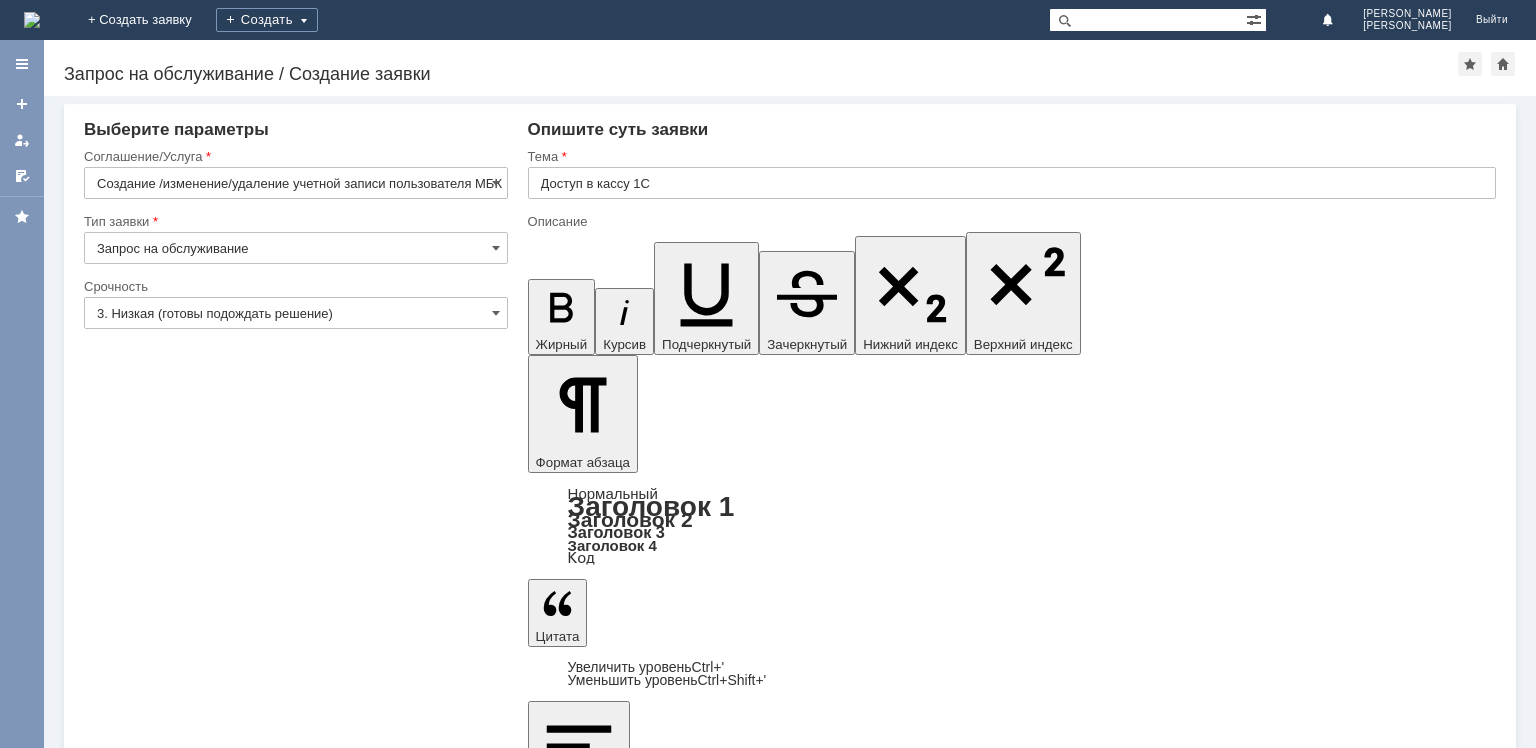 type 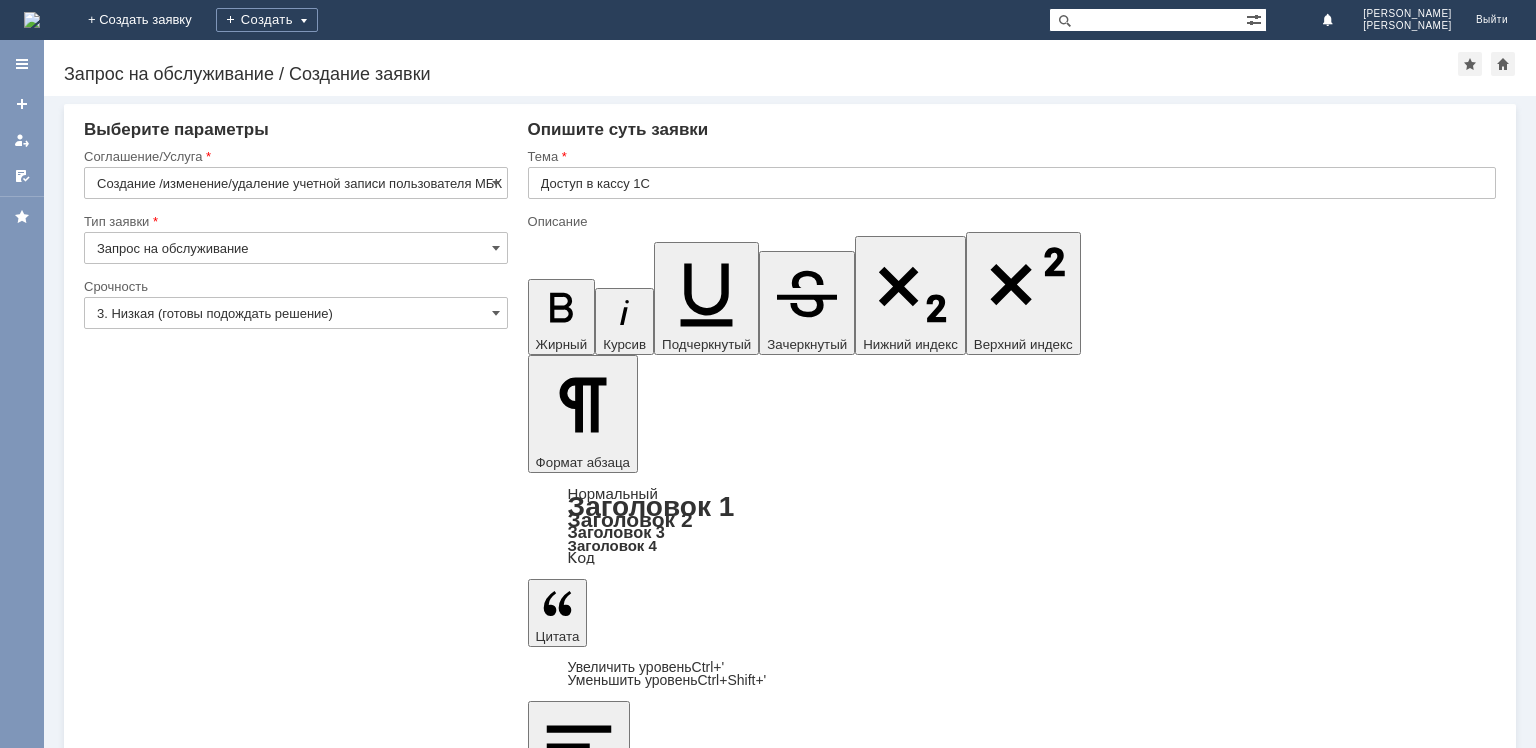 click on "[PERSON_NAME] Владимировна15.12.1980 на МБК Линия, Дискаунтер, Колхозка3," at bounding box center [690, 6071] 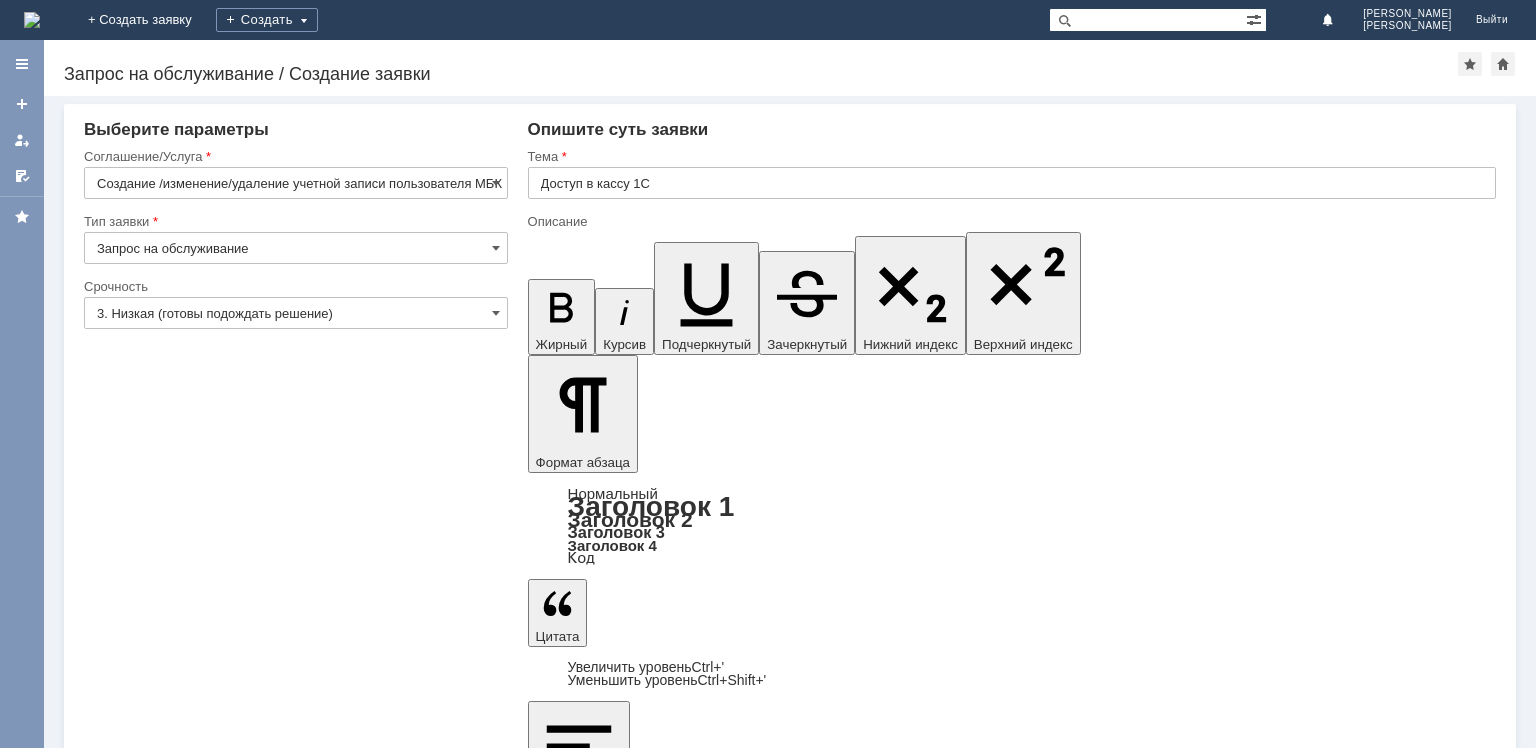 click on "[PERSON_NAME]  [DATE] на МБК Линия, Дискаунтер, Колхозка3," at bounding box center [690, 6063] 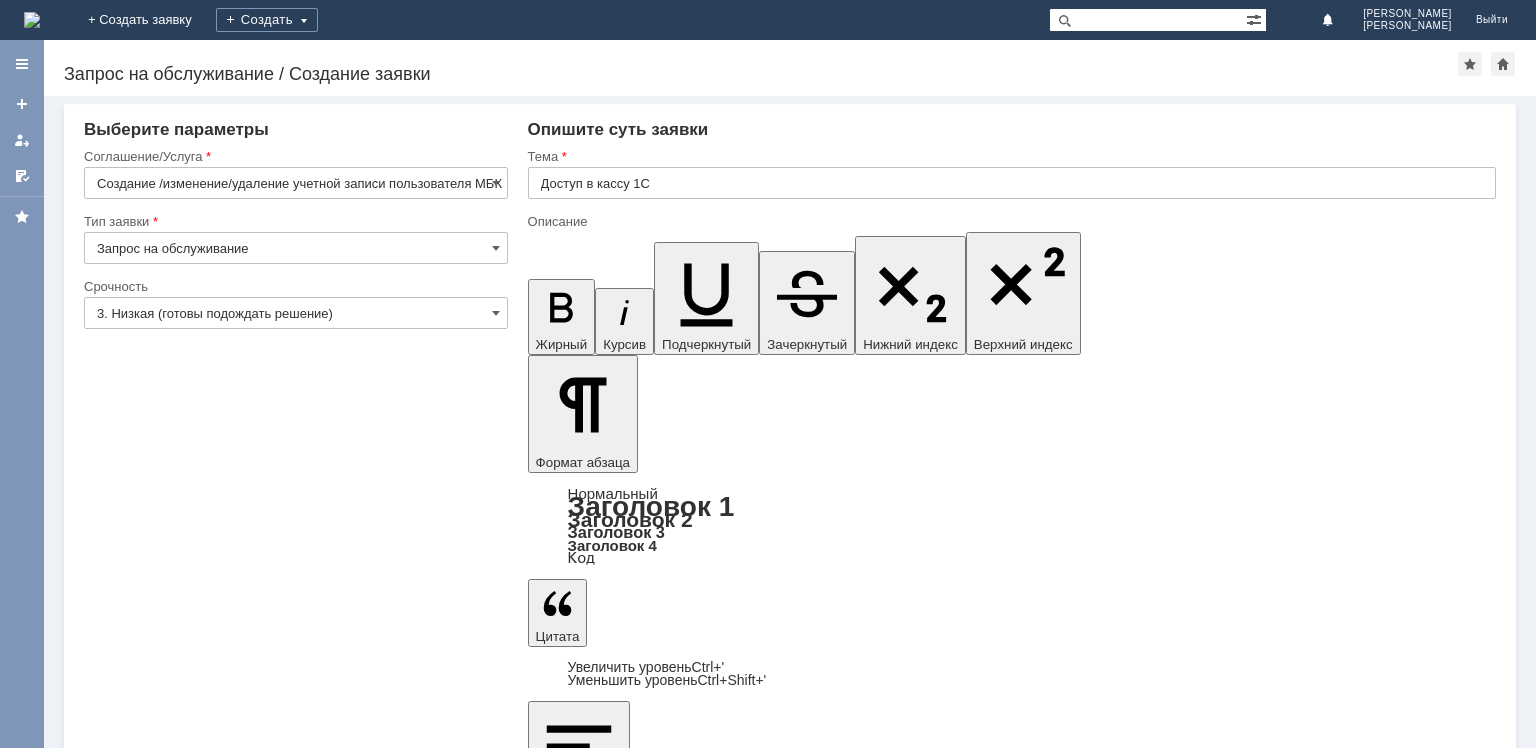 click on "Сохранить" at bounding box center (144, 6165) 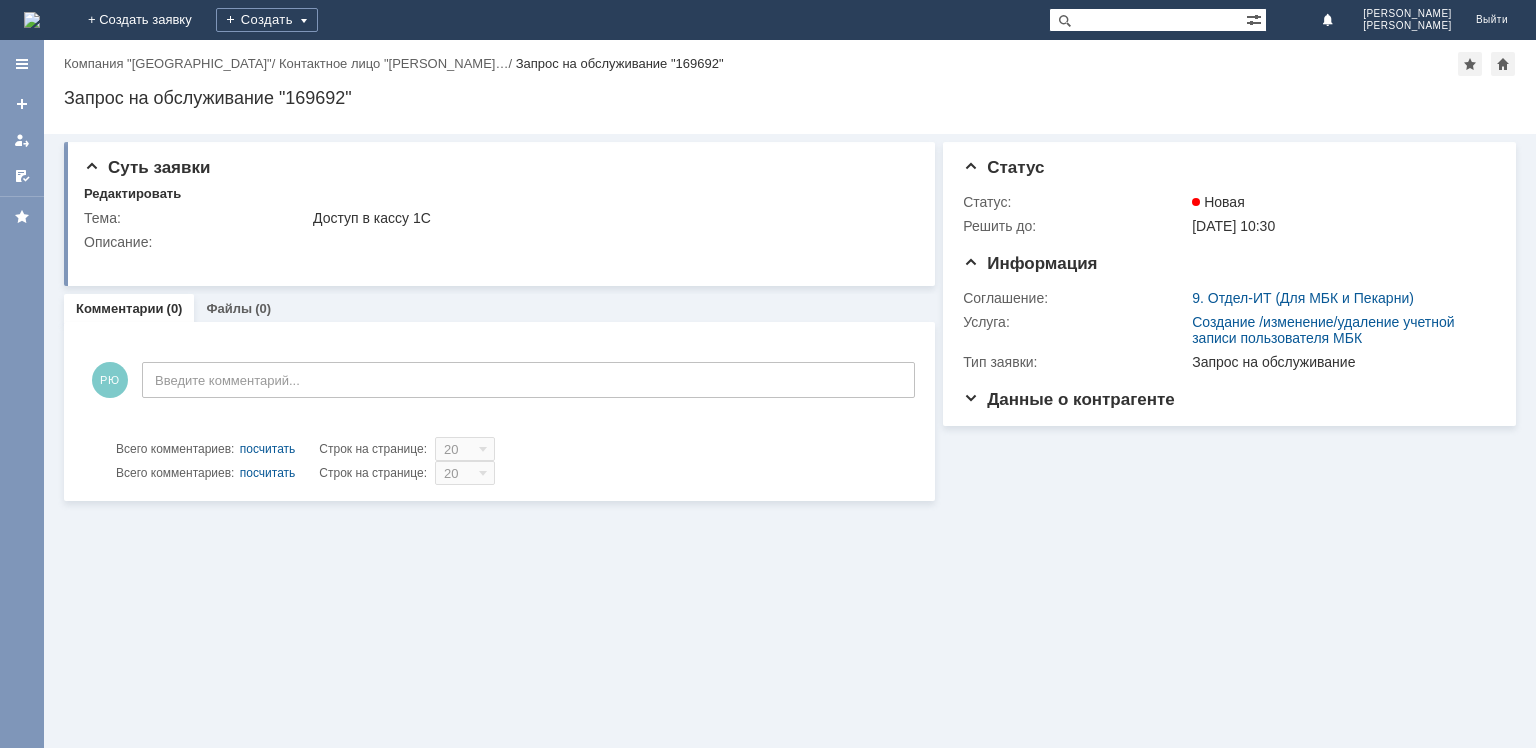 scroll, scrollTop: 0, scrollLeft: 0, axis: both 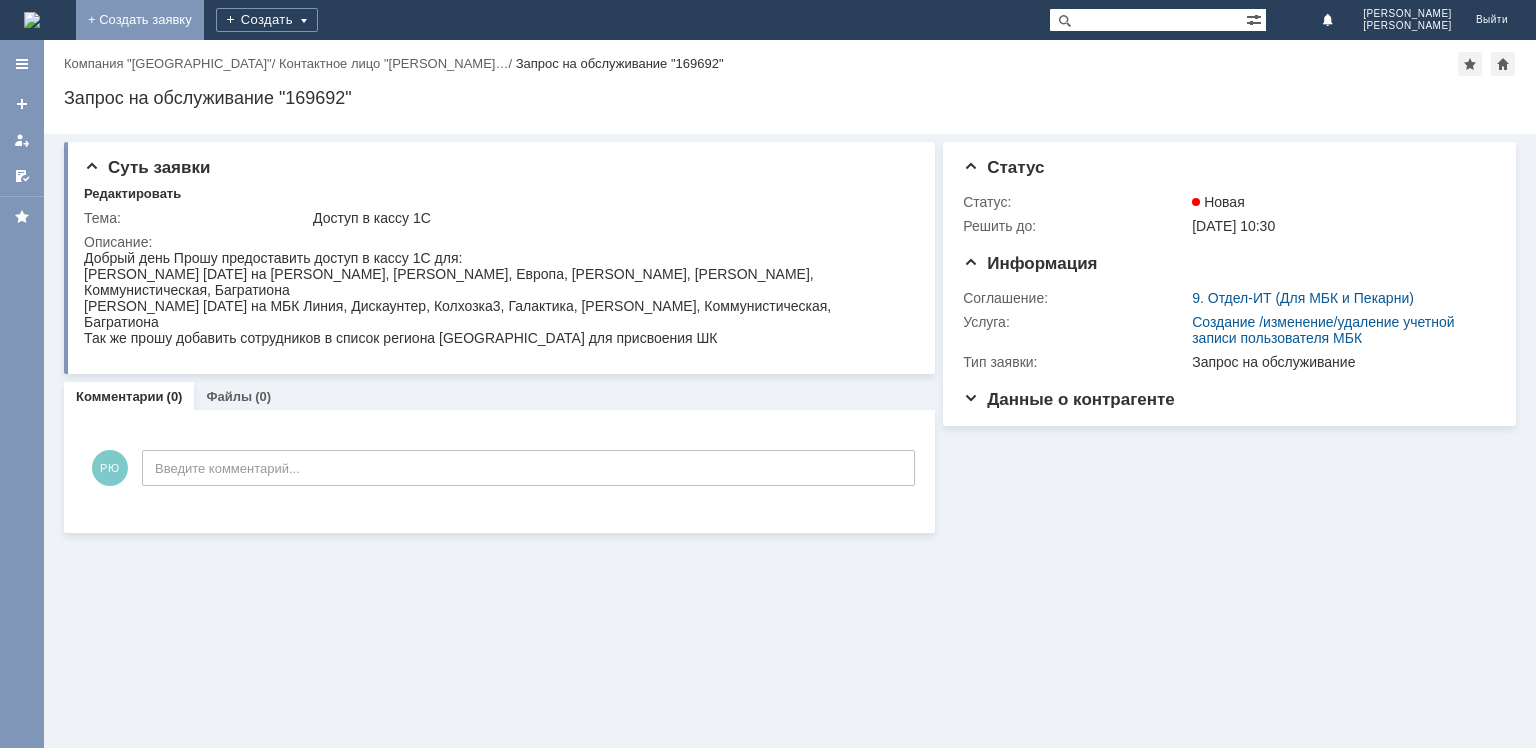 click on "+ Создать заявку" at bounding box center [140, 20] 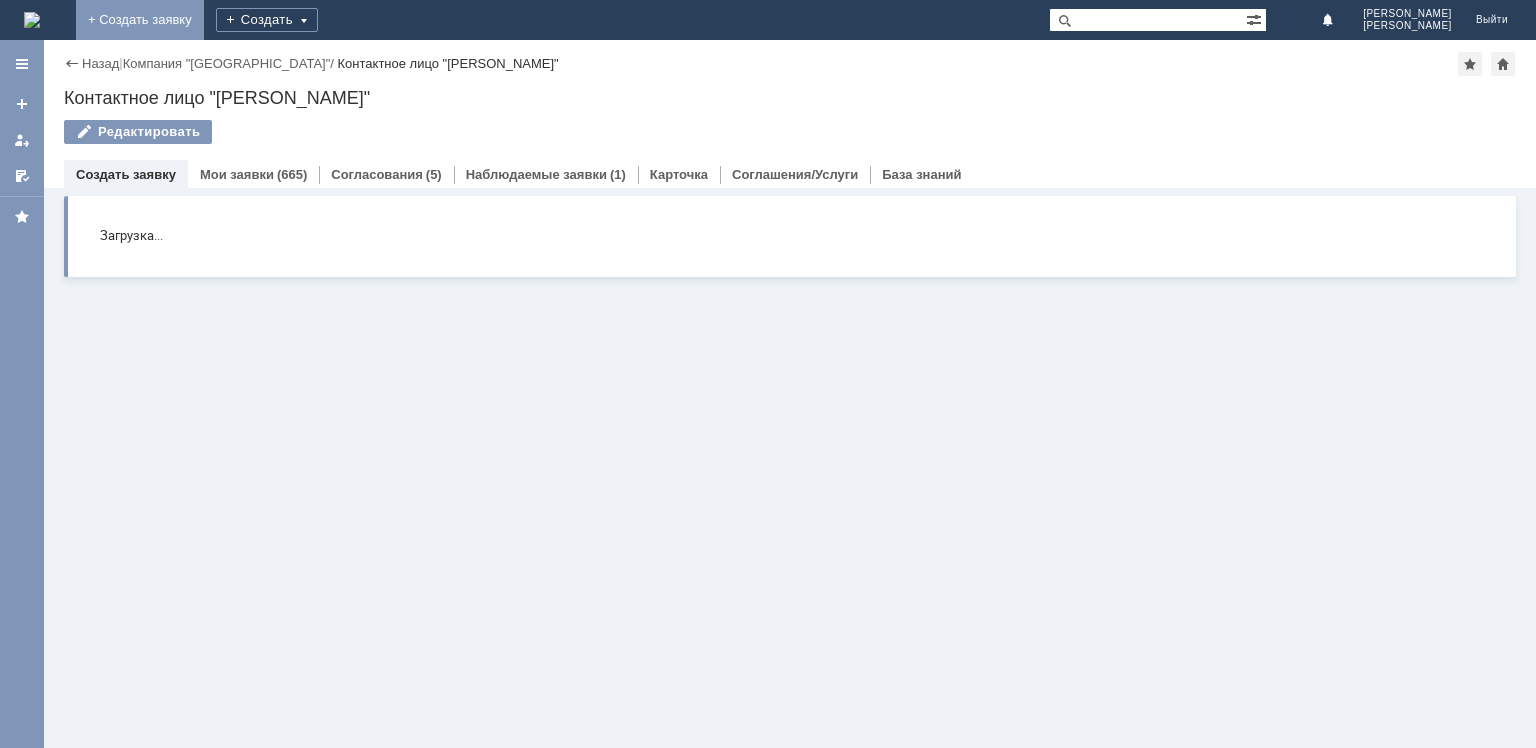 scroll, scrollTop: 0, scrollLeft: 0, axis: both 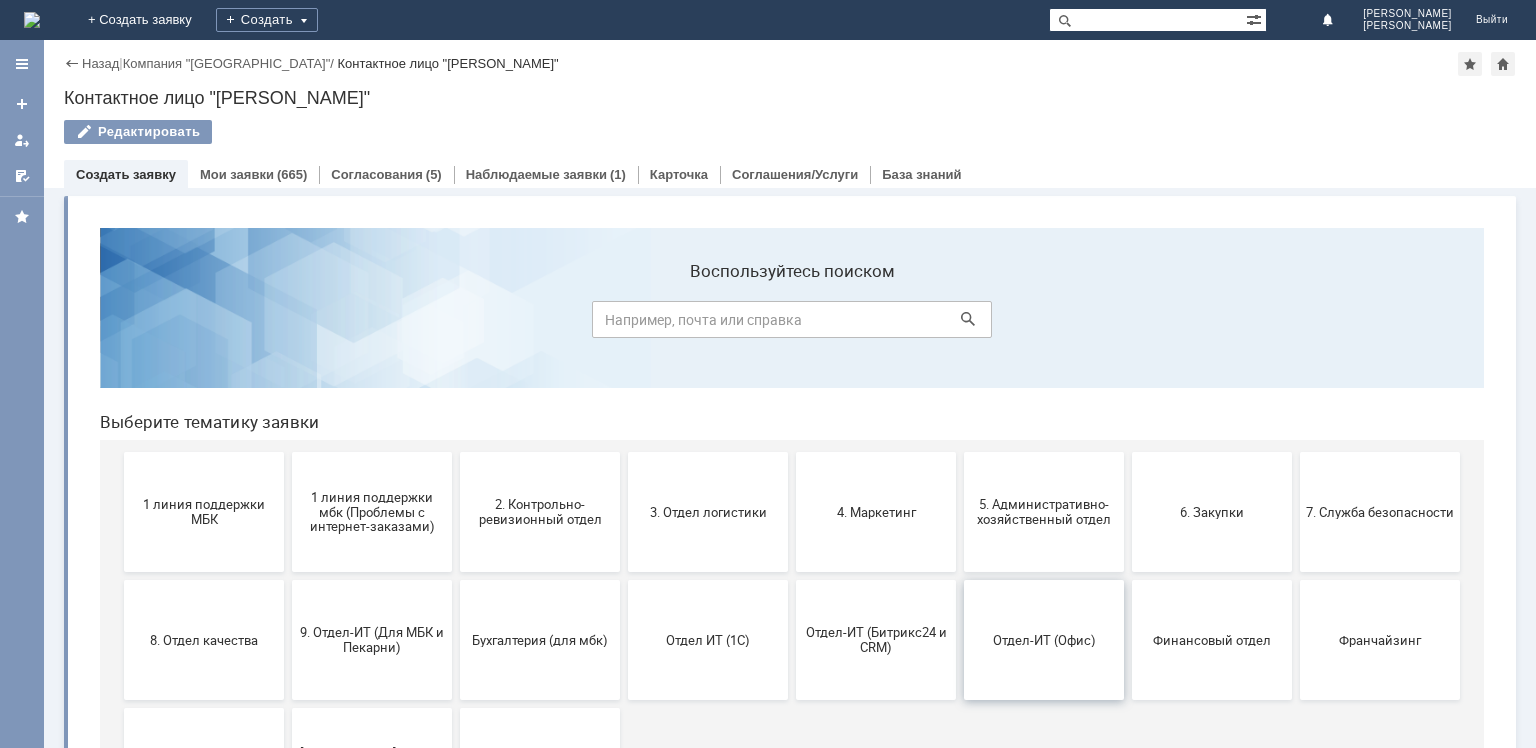 click on "Отдел-ИТ (Офис)" at bounding box center (1044, 640) 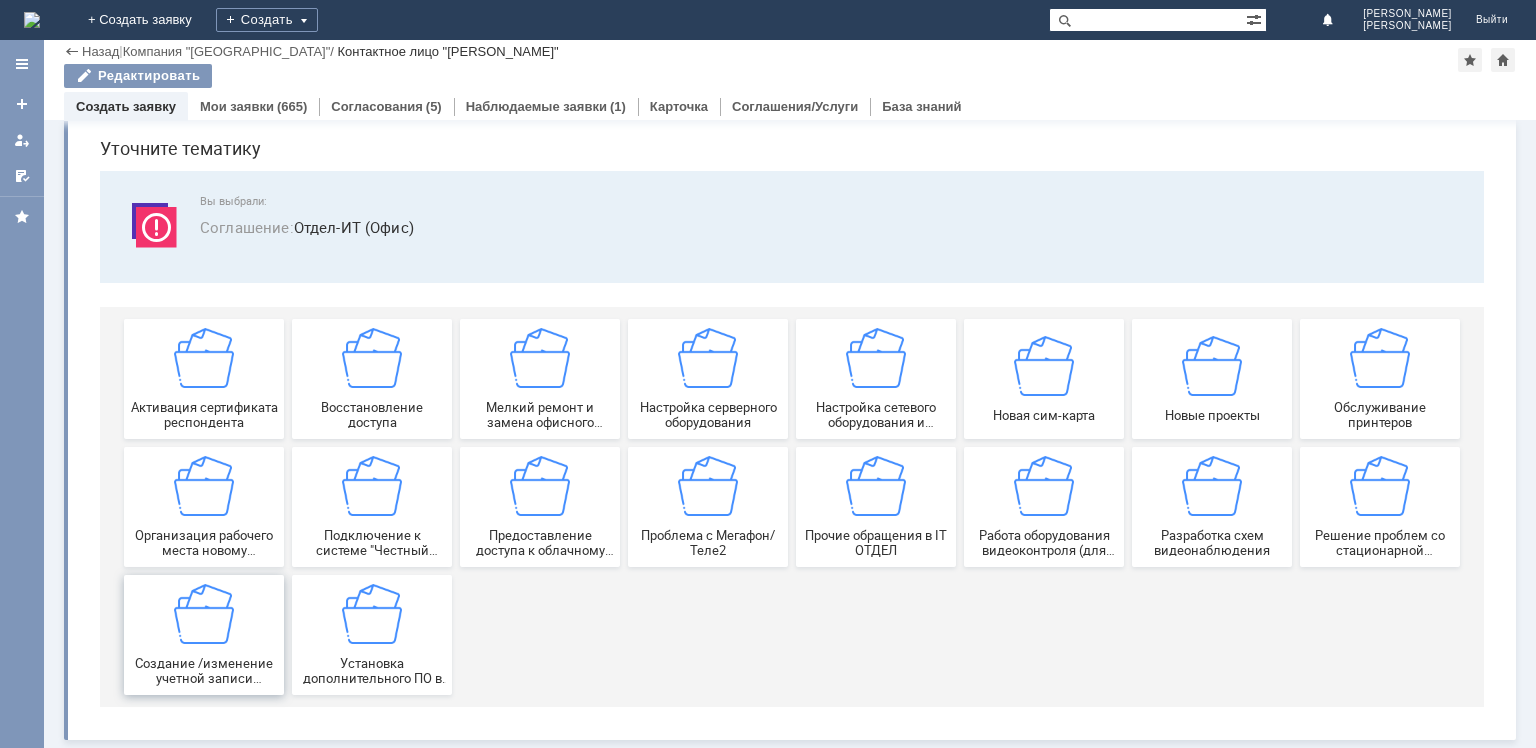 scroll, scrollTop: 68, scrollLeft: 0, axis: vertical 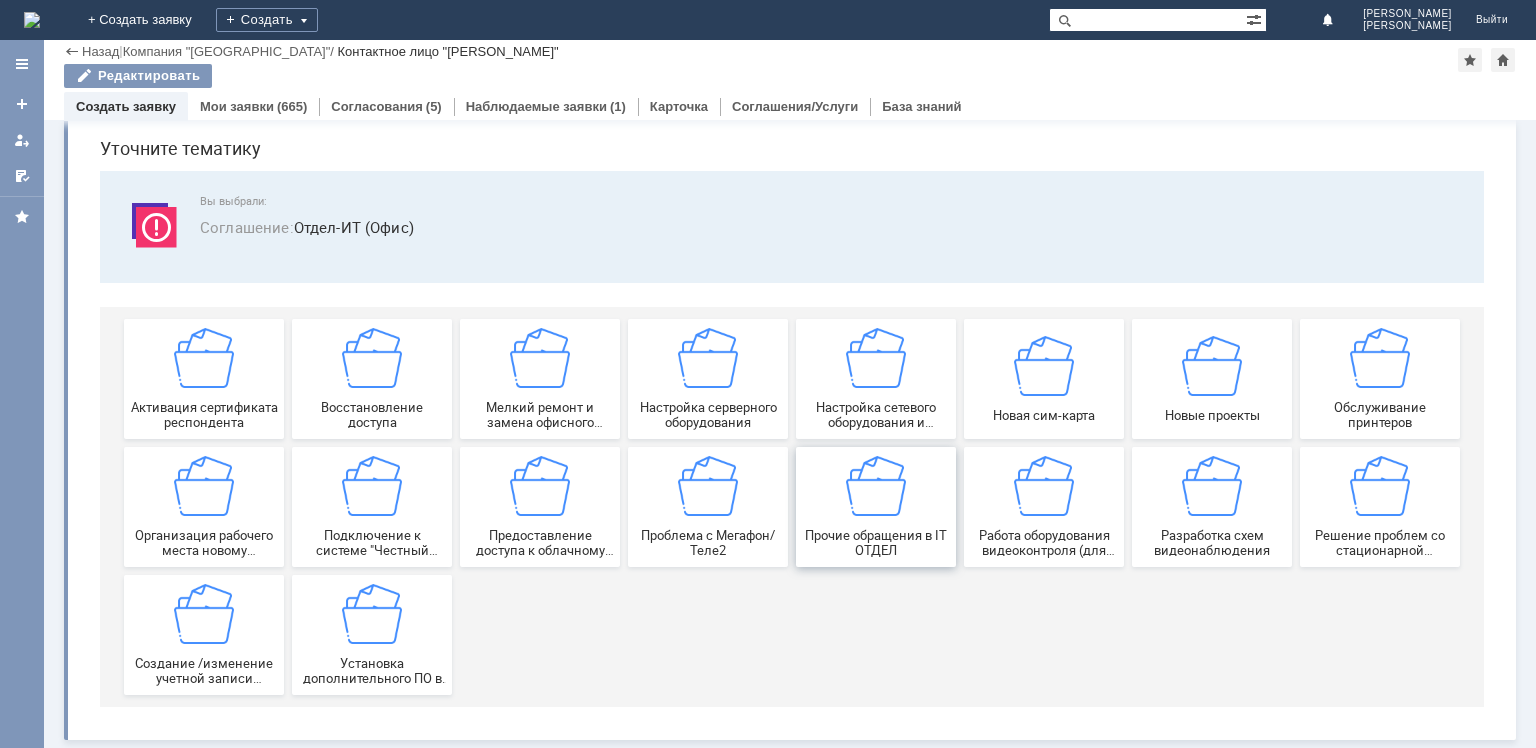 click at bounding box center [876, 486] 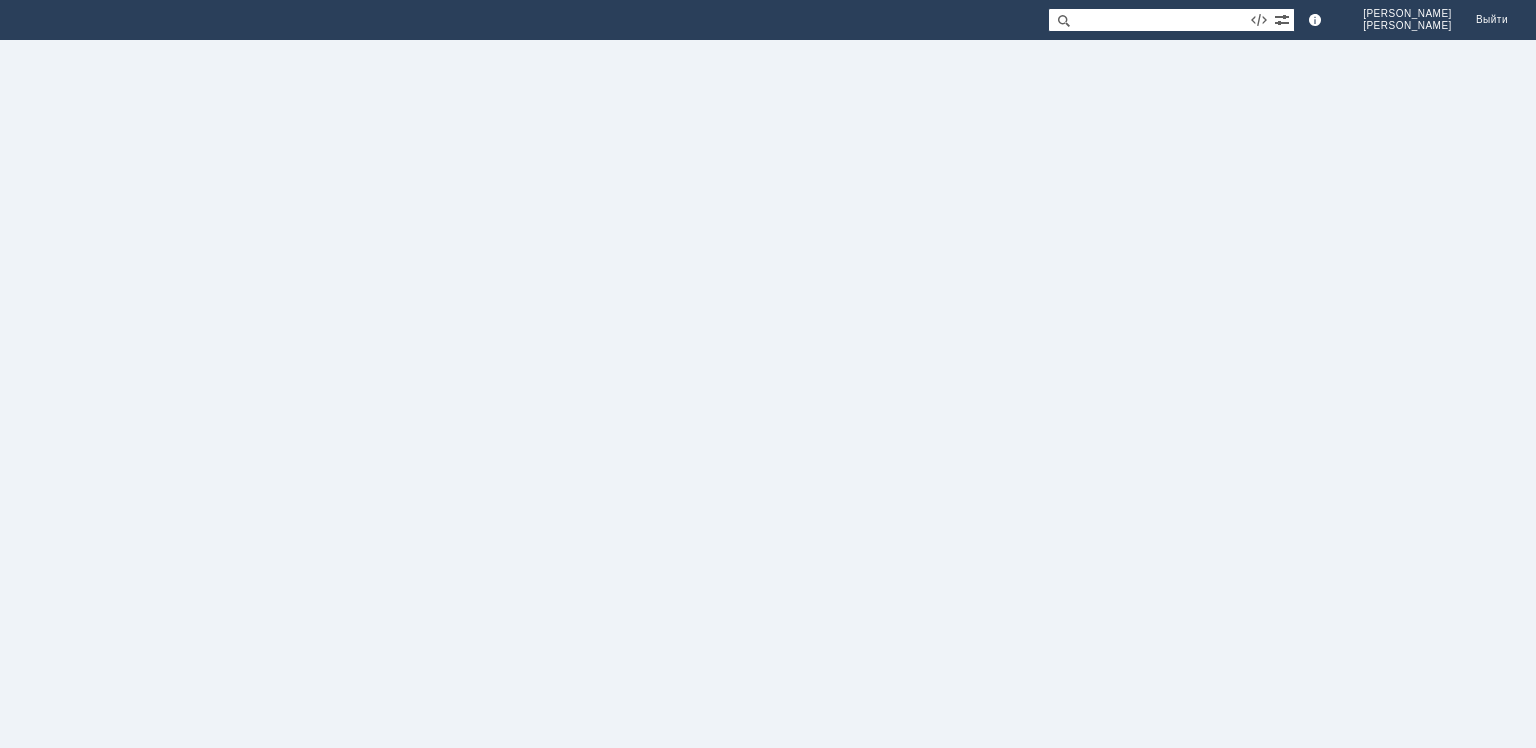 scroll, scrollTop: 0, scrollLeft: 0, axis: both 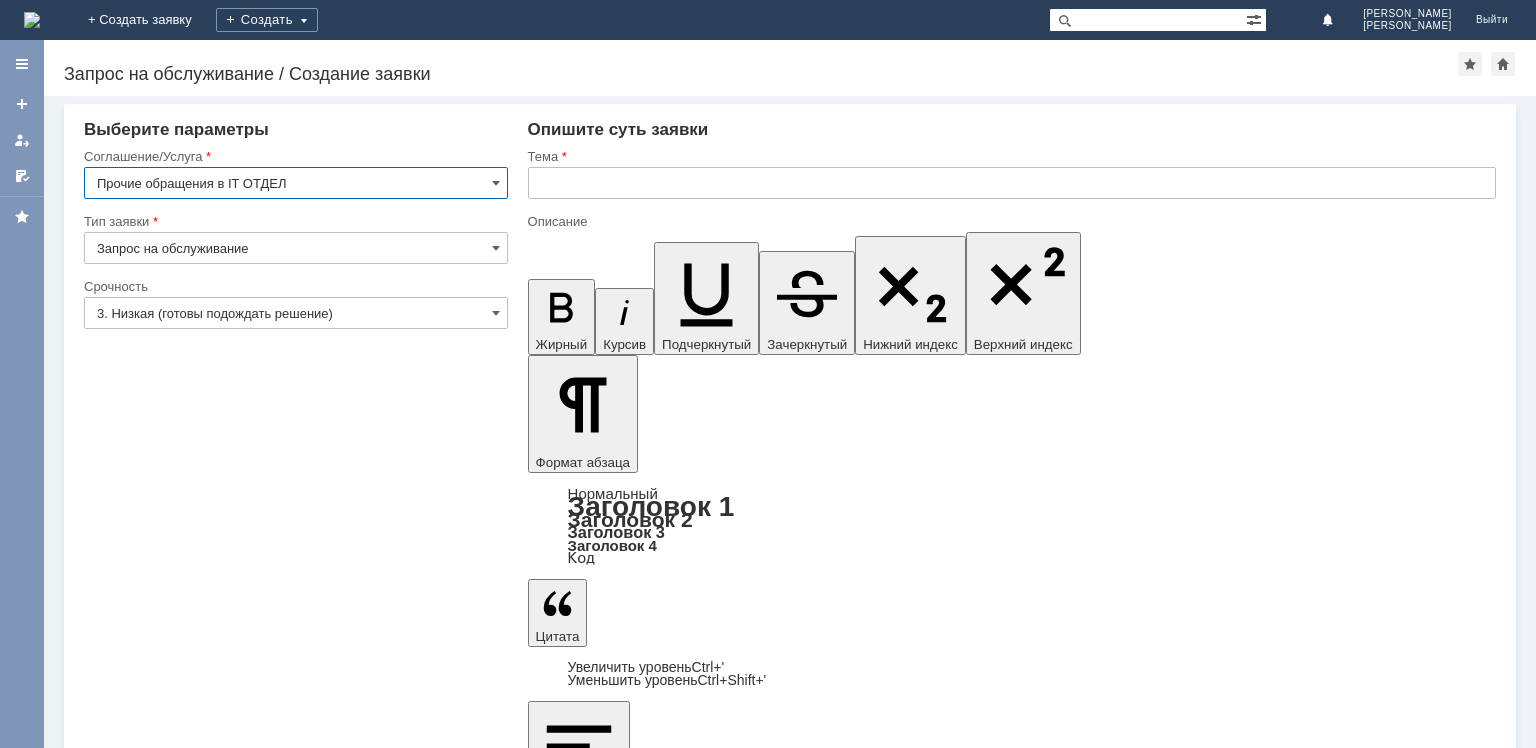 click at bounding box center [1012, 183] 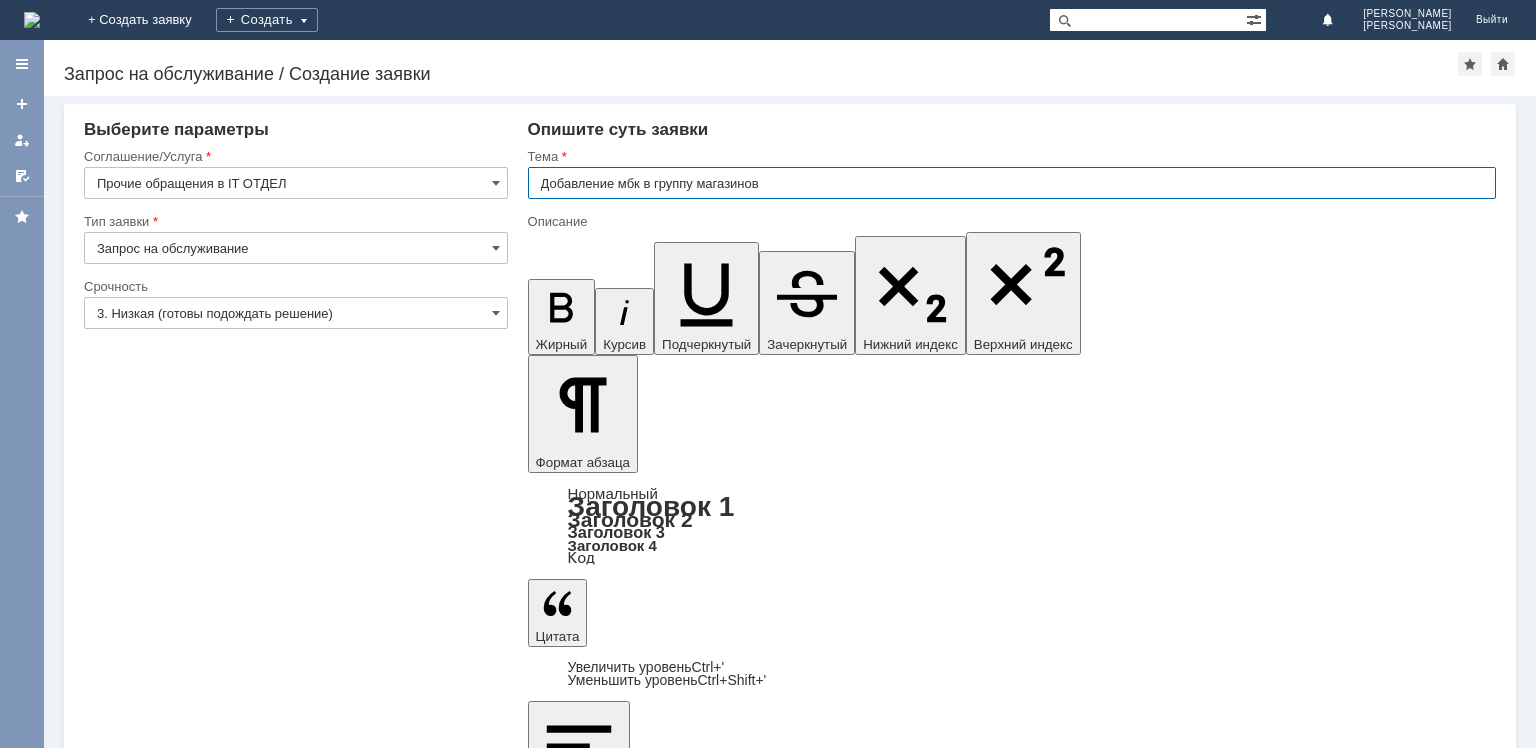 type on "Добавление мбк в группу магазинов" 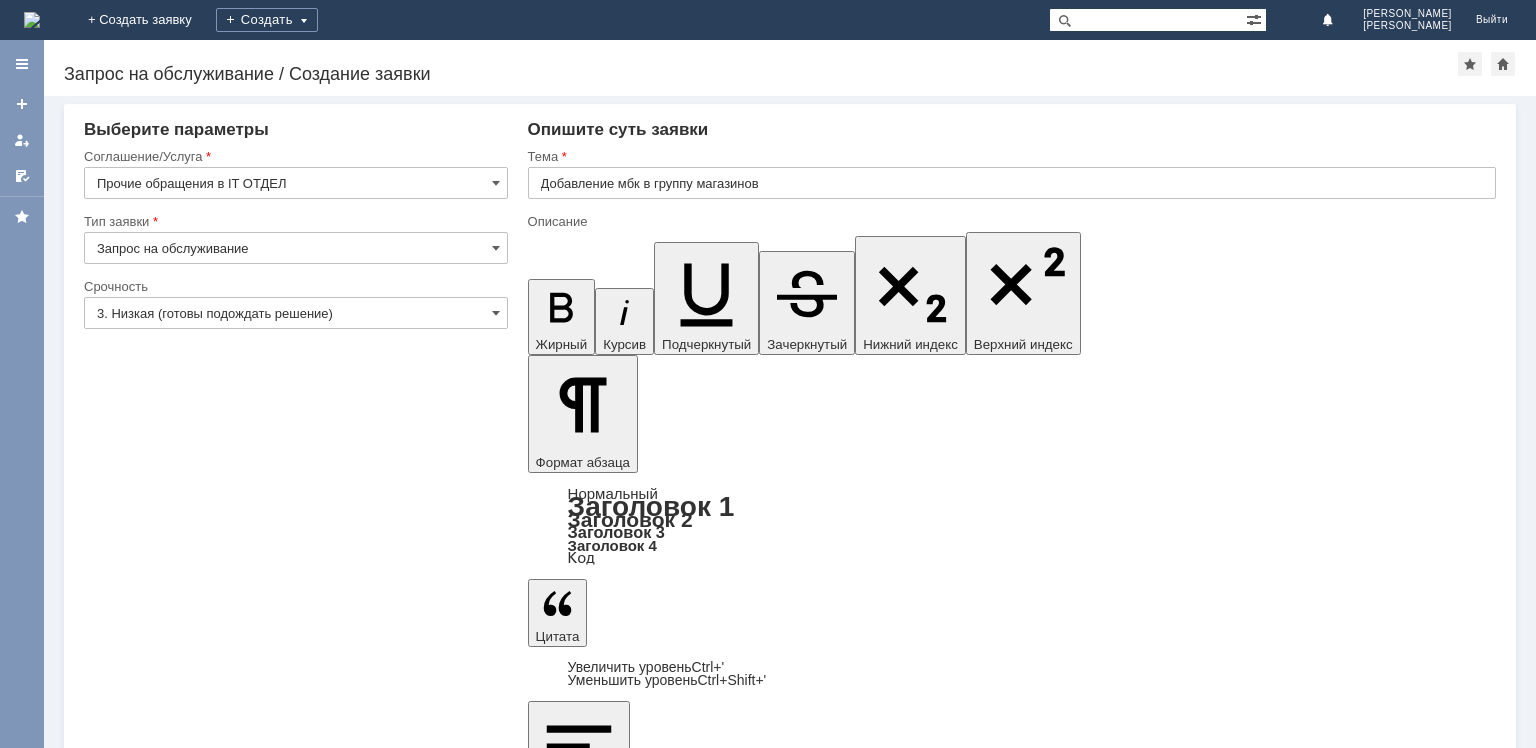 type 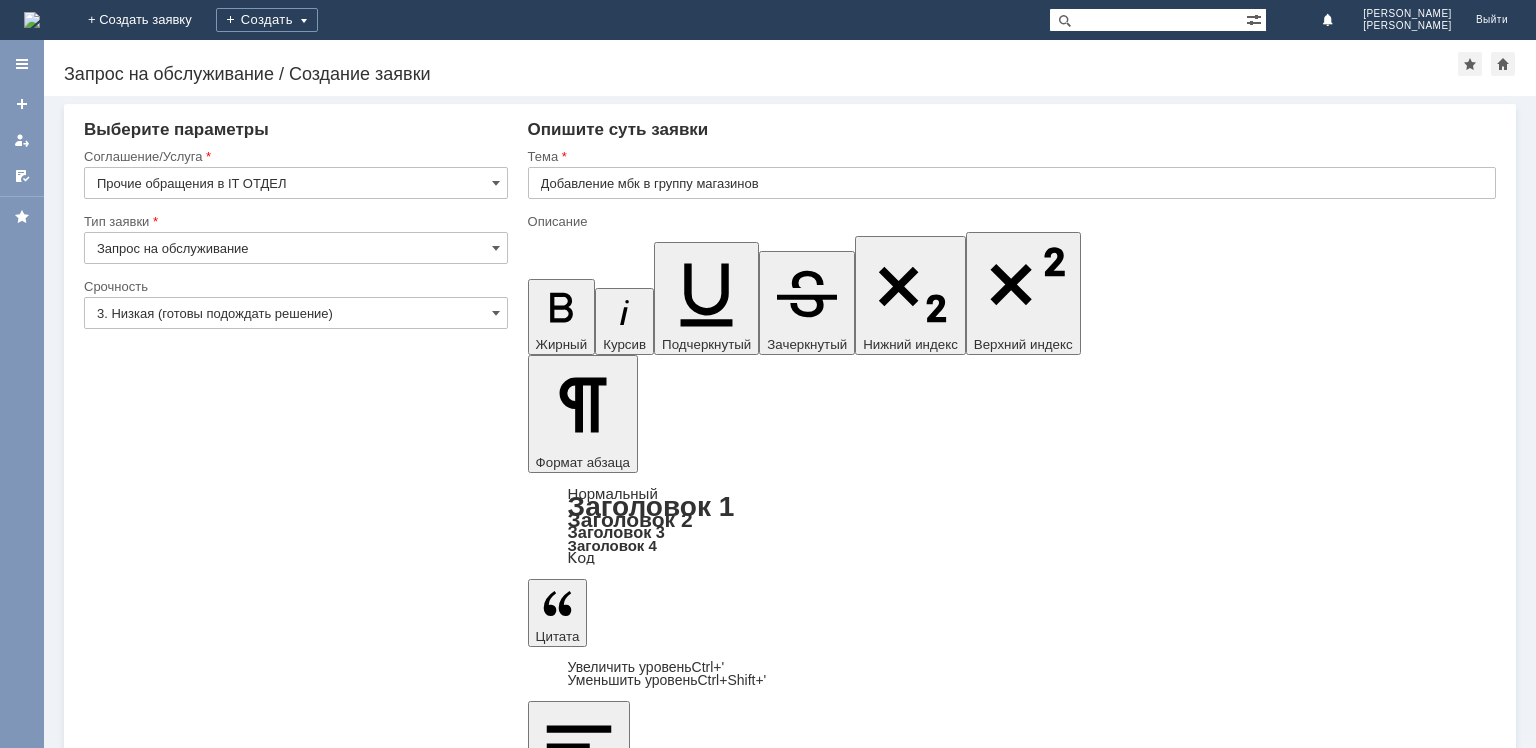 drag, startPoint x: 3, startPoint y: 171, endPoint x: 66, endPoint y: 242, distance: 94.92102 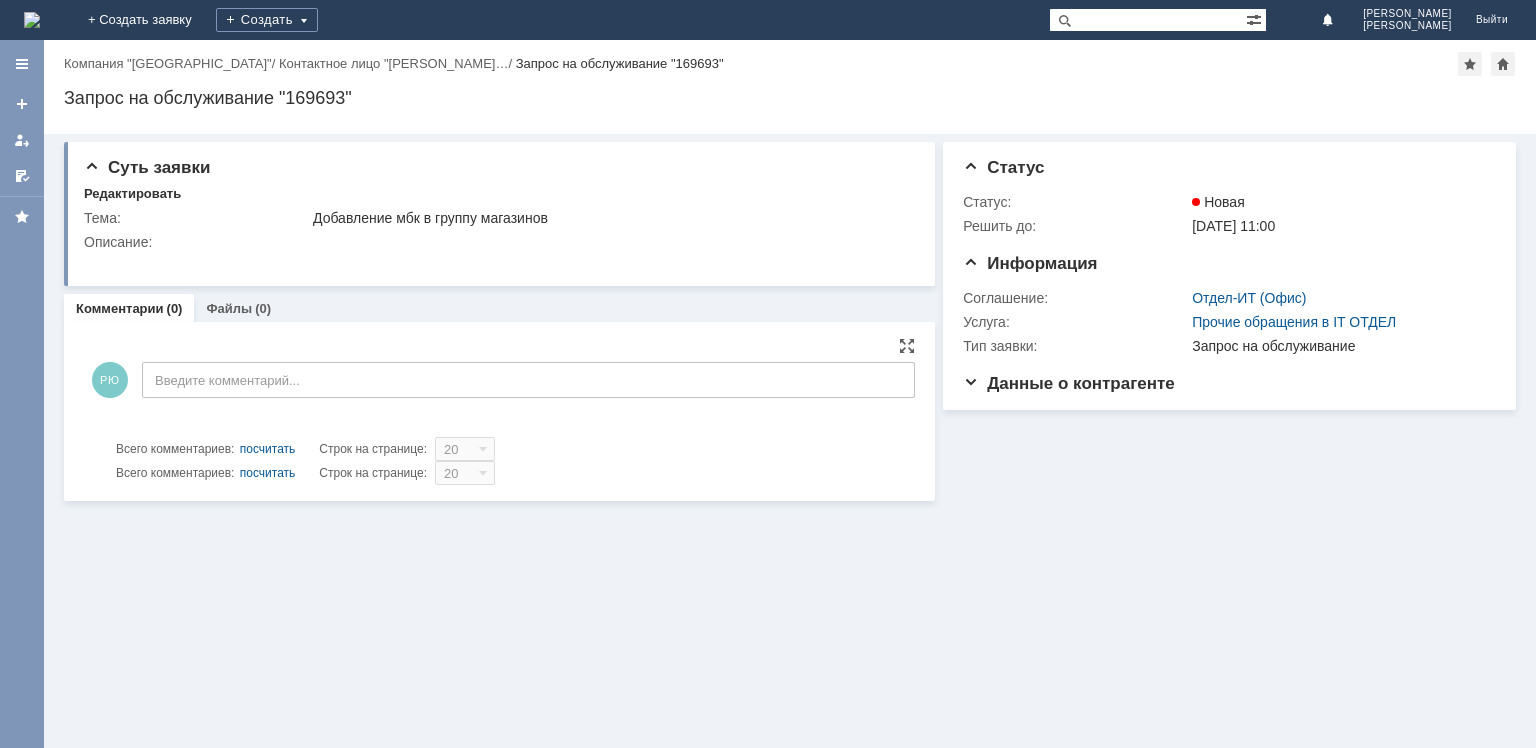 scroll, scrollTop: 0, scrollLeft: 0, axis: both 